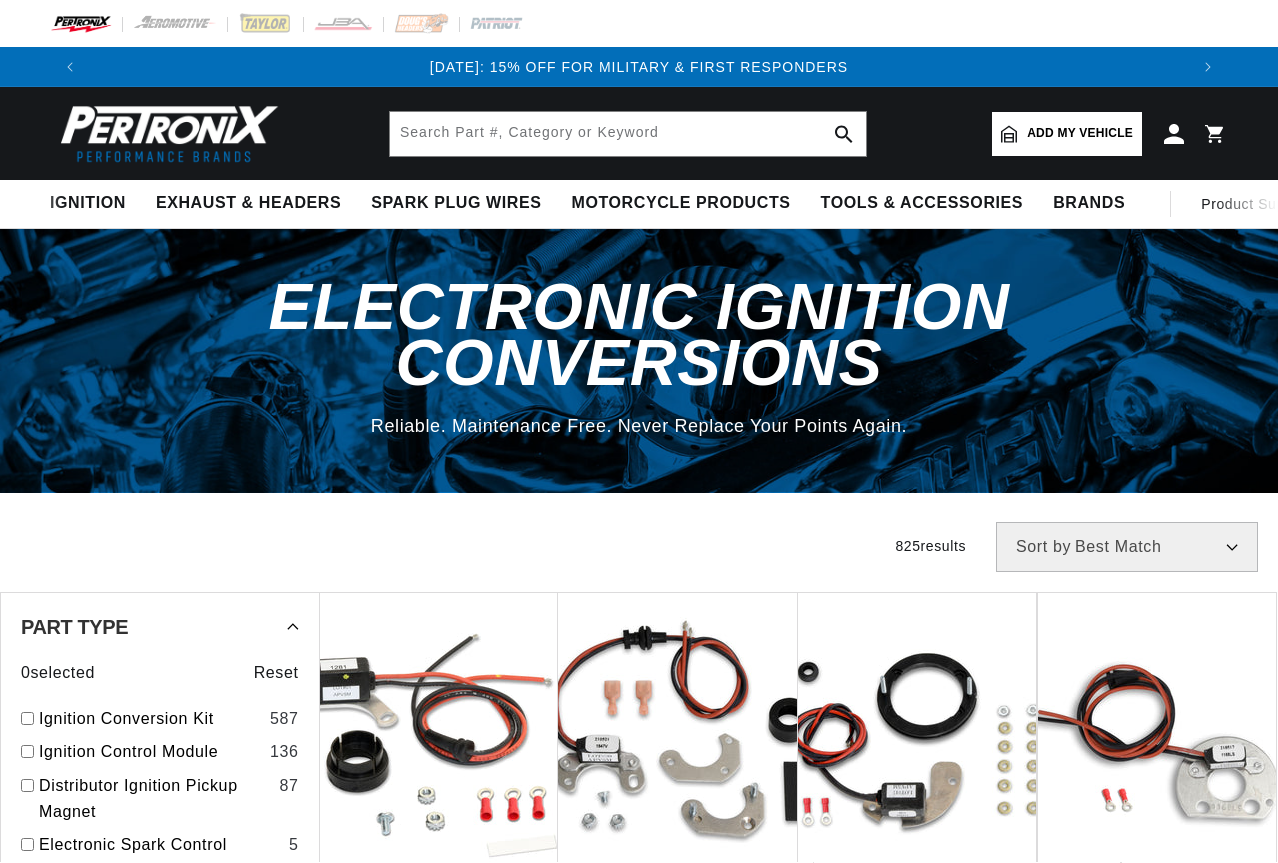 scroll, scrollTop: 0, scrollLeft: 0, axis: both 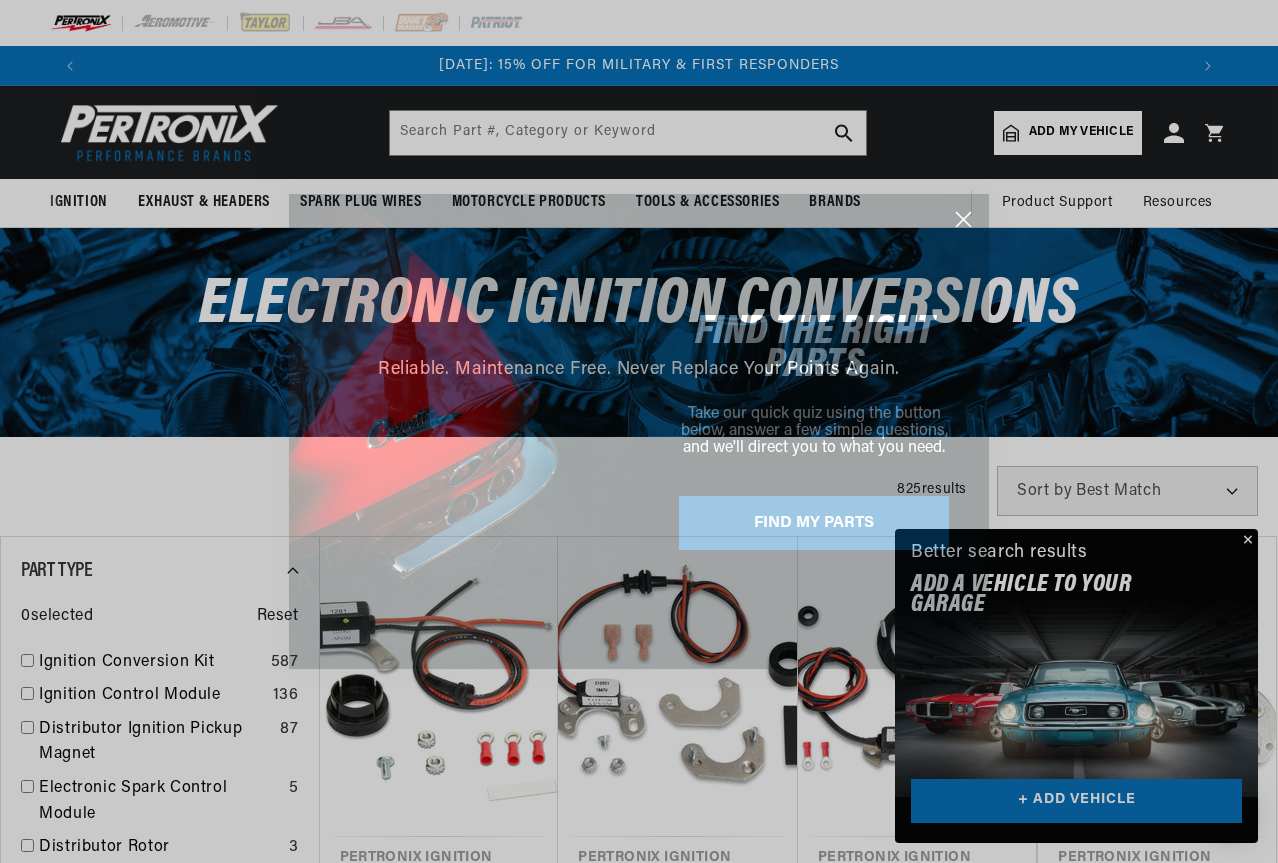 click 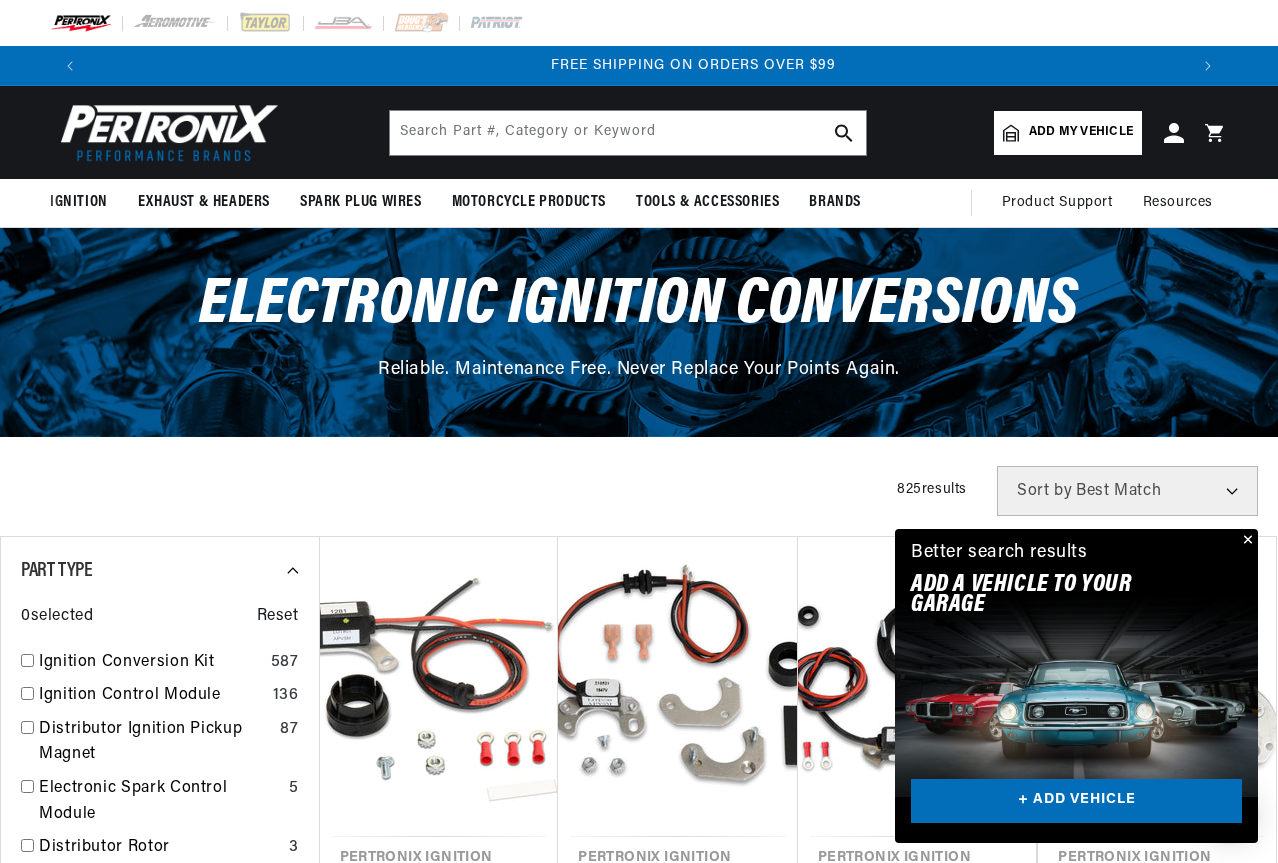 scroll, scrollTop: 0, scrollLeft: 2196, axis: horizontal 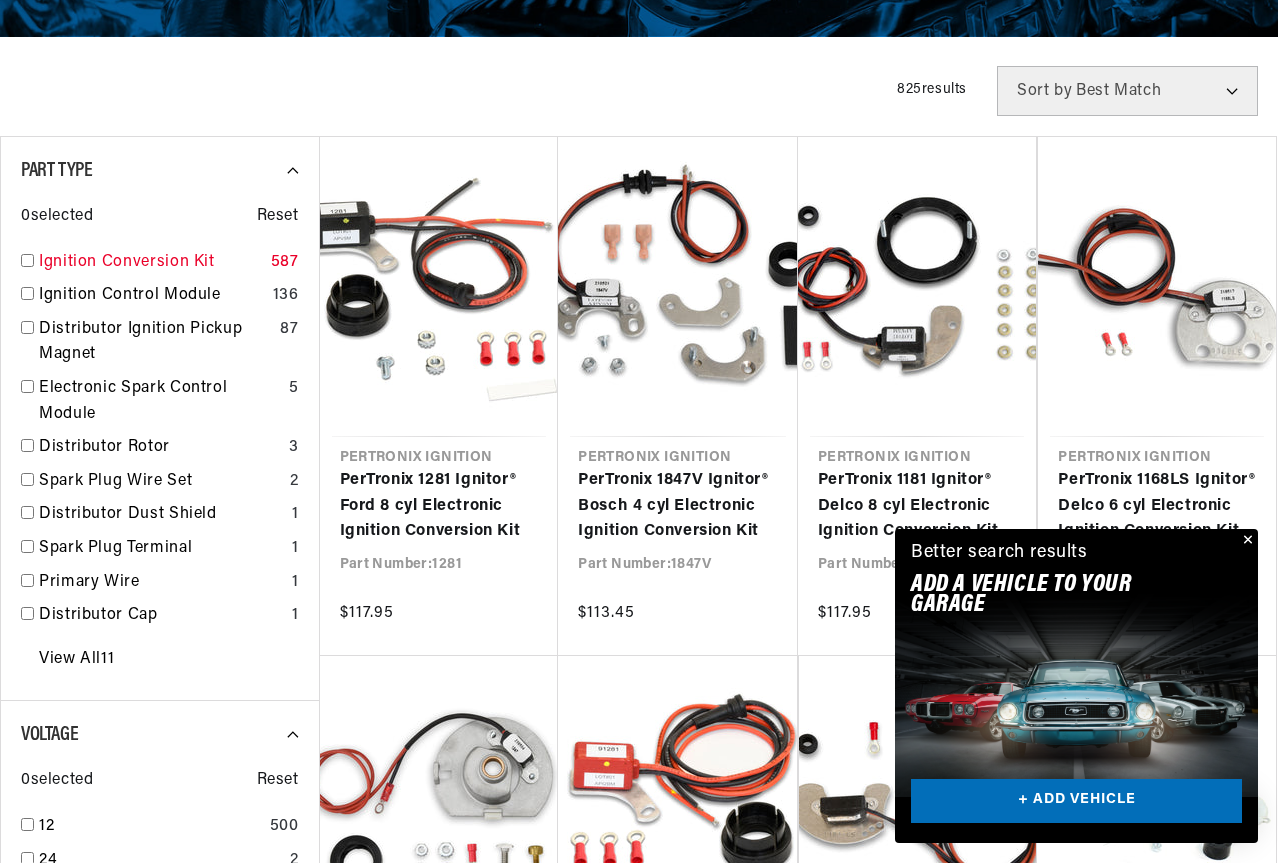 click at bounding box center [27, 260] 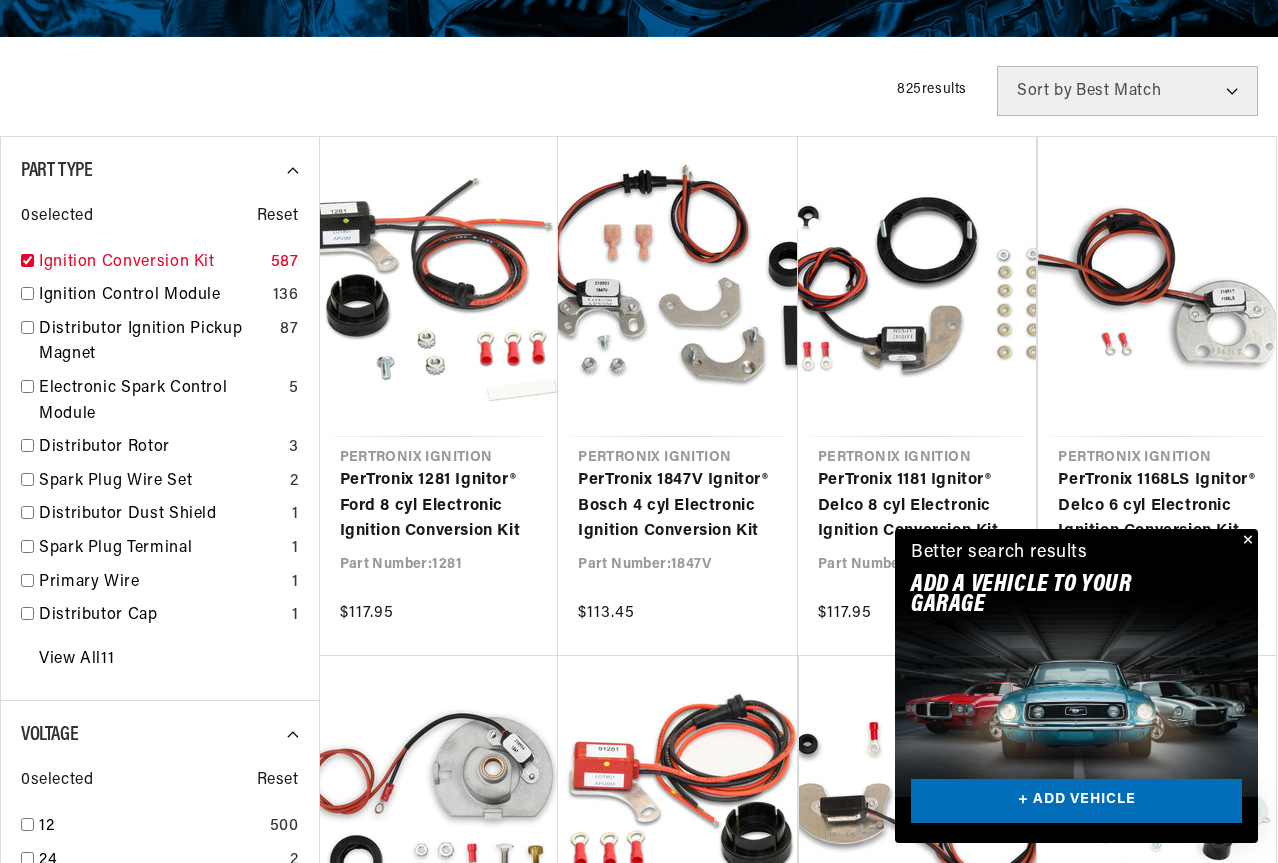 checkbox on "true" 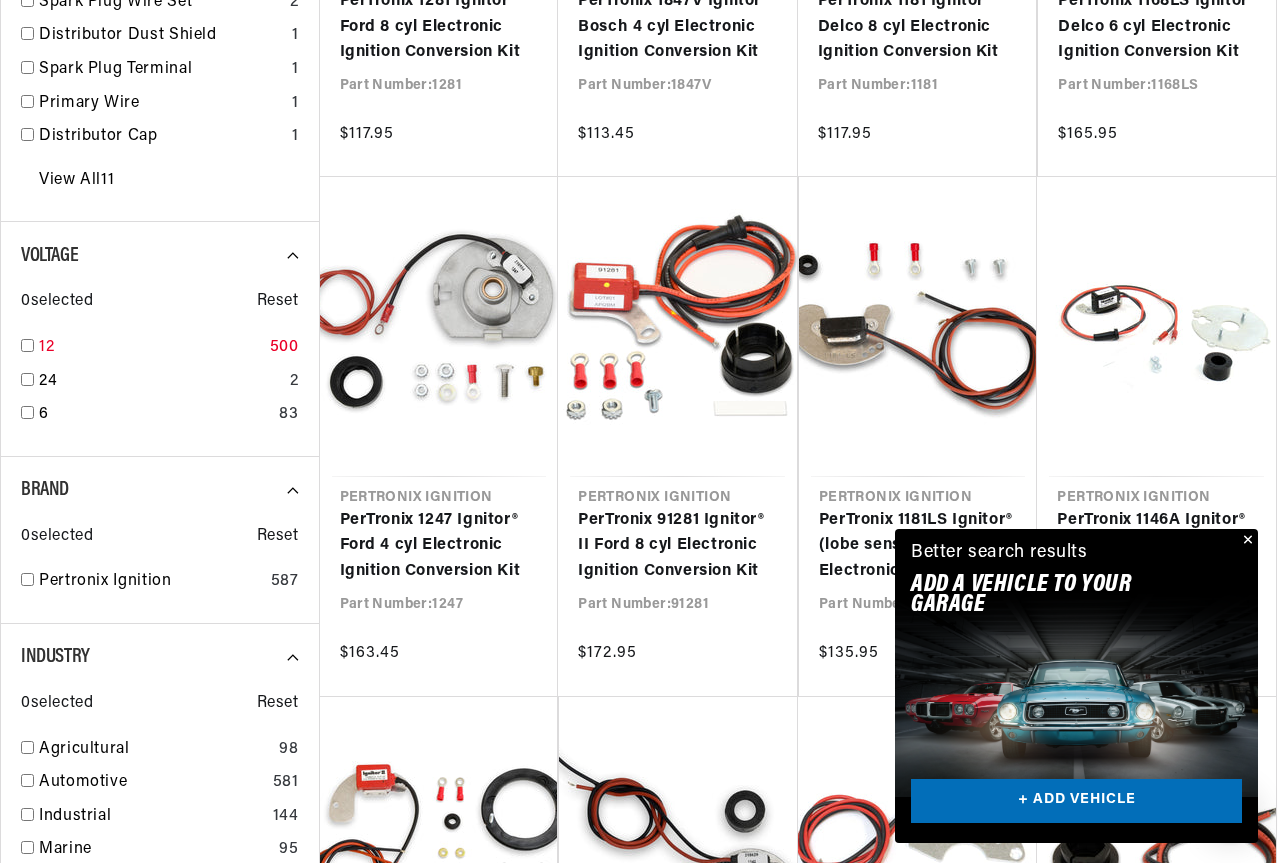 click at bounding box center (27, 345) 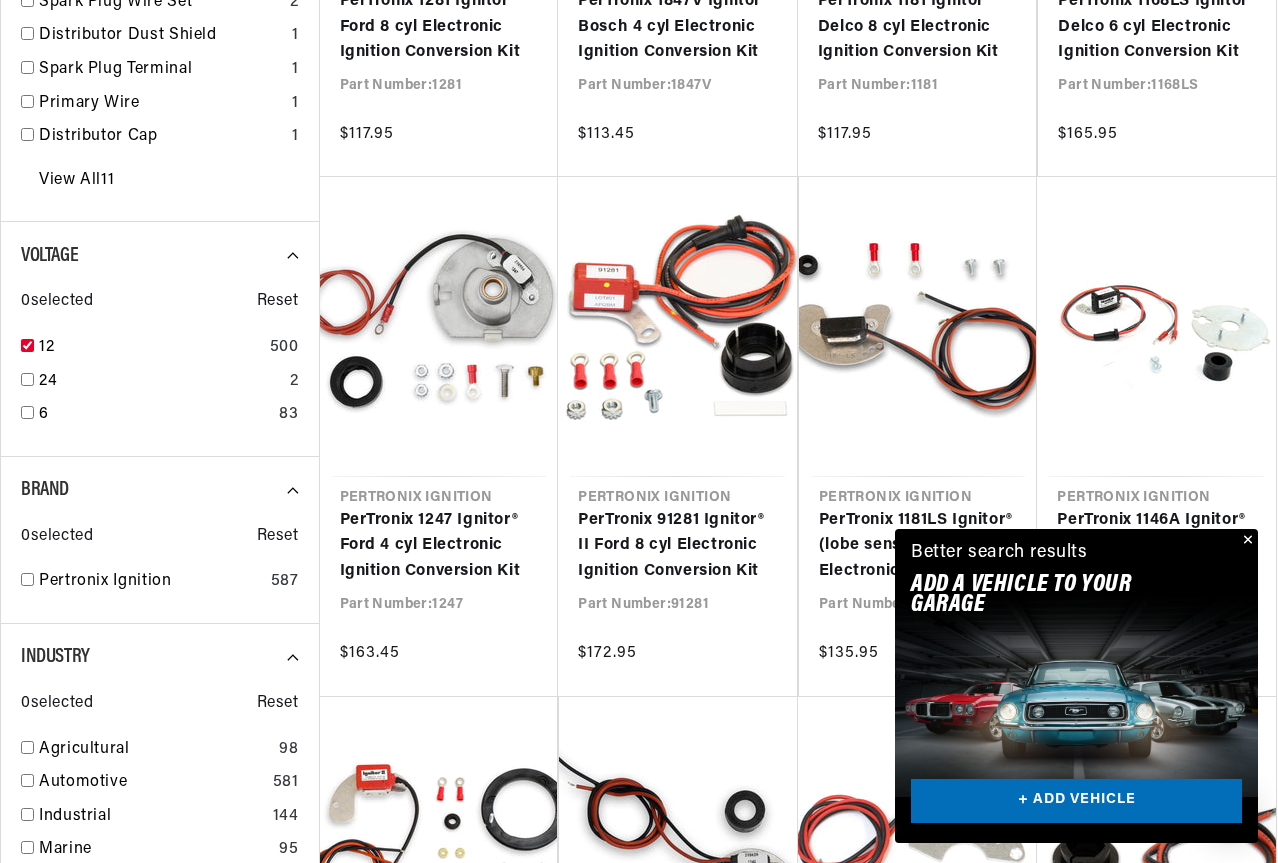 checkbox on "true" 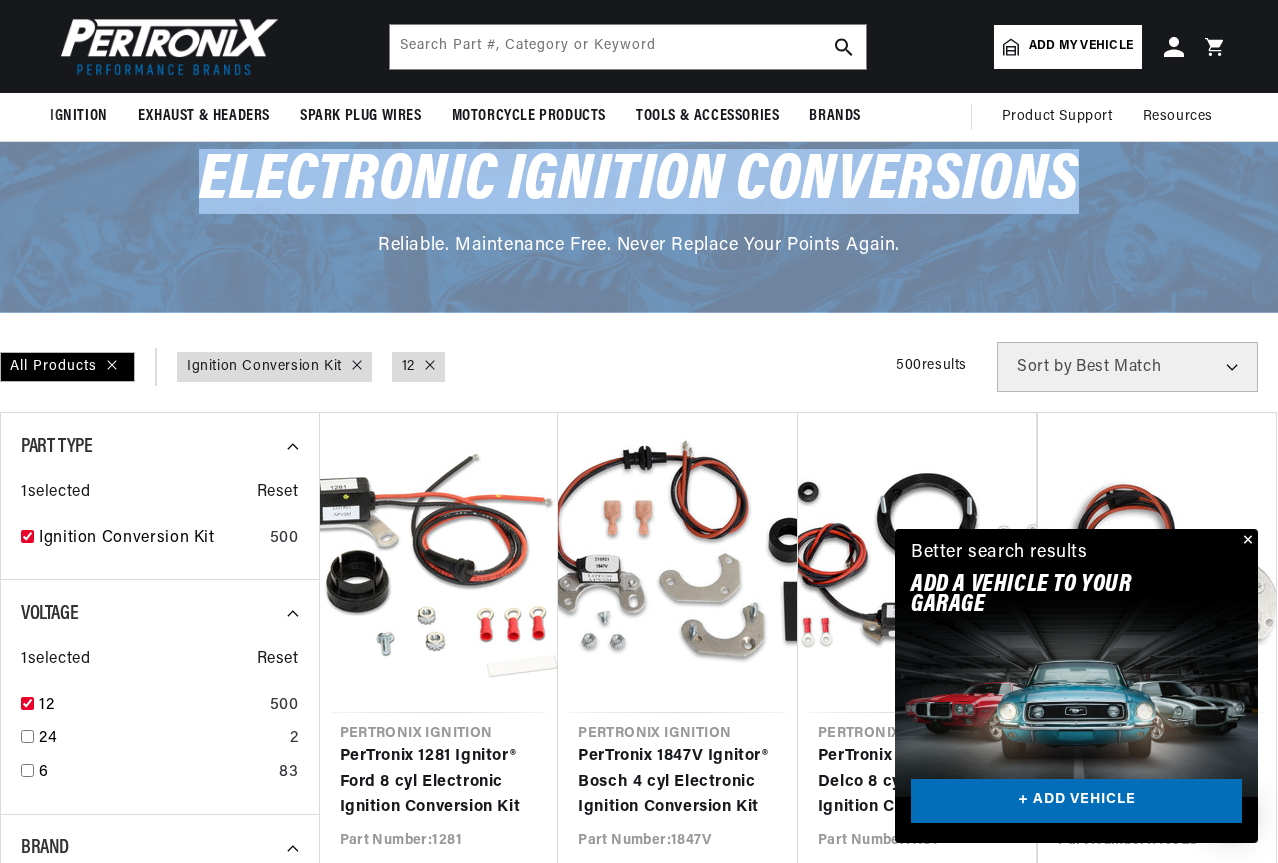 drag, startPoint x: 1275, startPoint y: 86, endPoint x: 1279, endPoint y: 104, distance: 18.439089 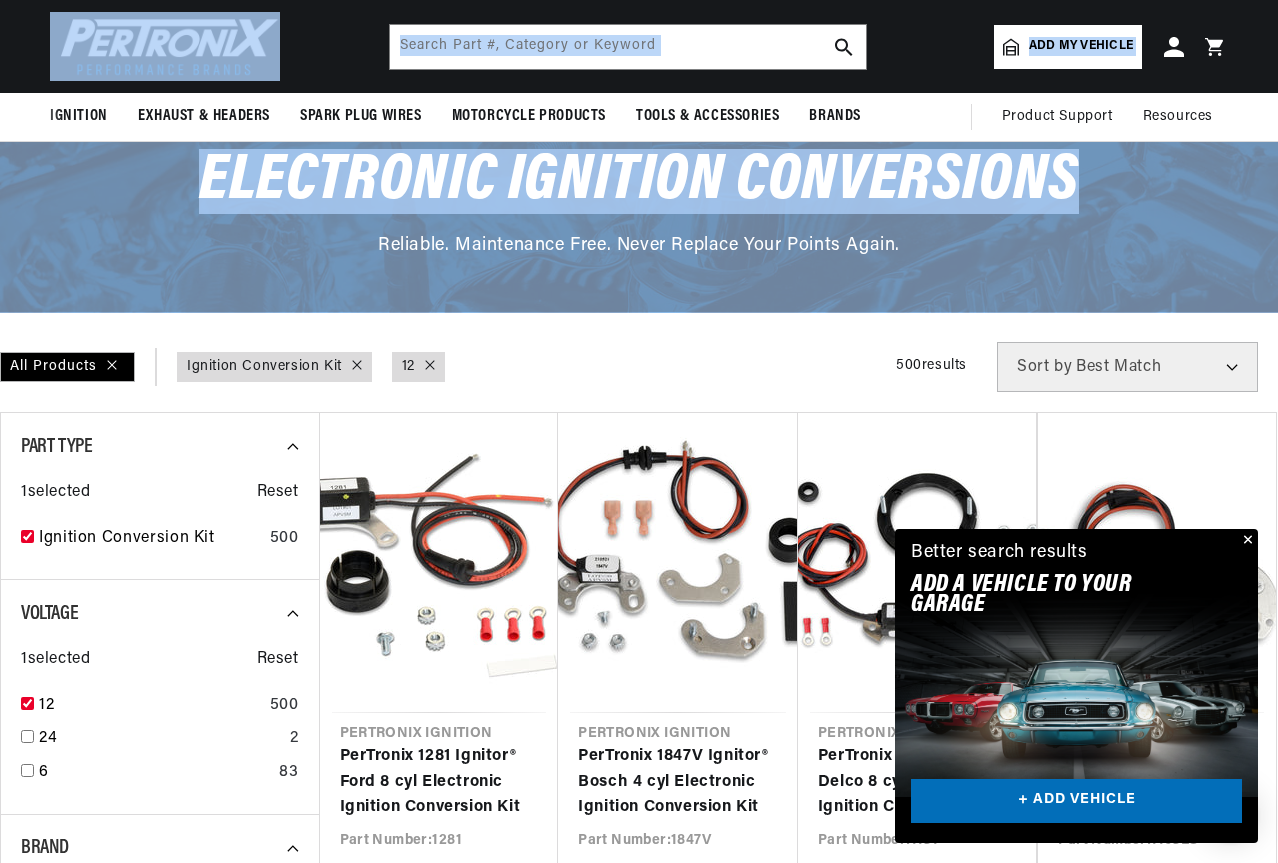 drag, startPoint x: 1273, startPoint y: 111, endPoint x: 1279, endPoint y: 138, distance: 27.658634 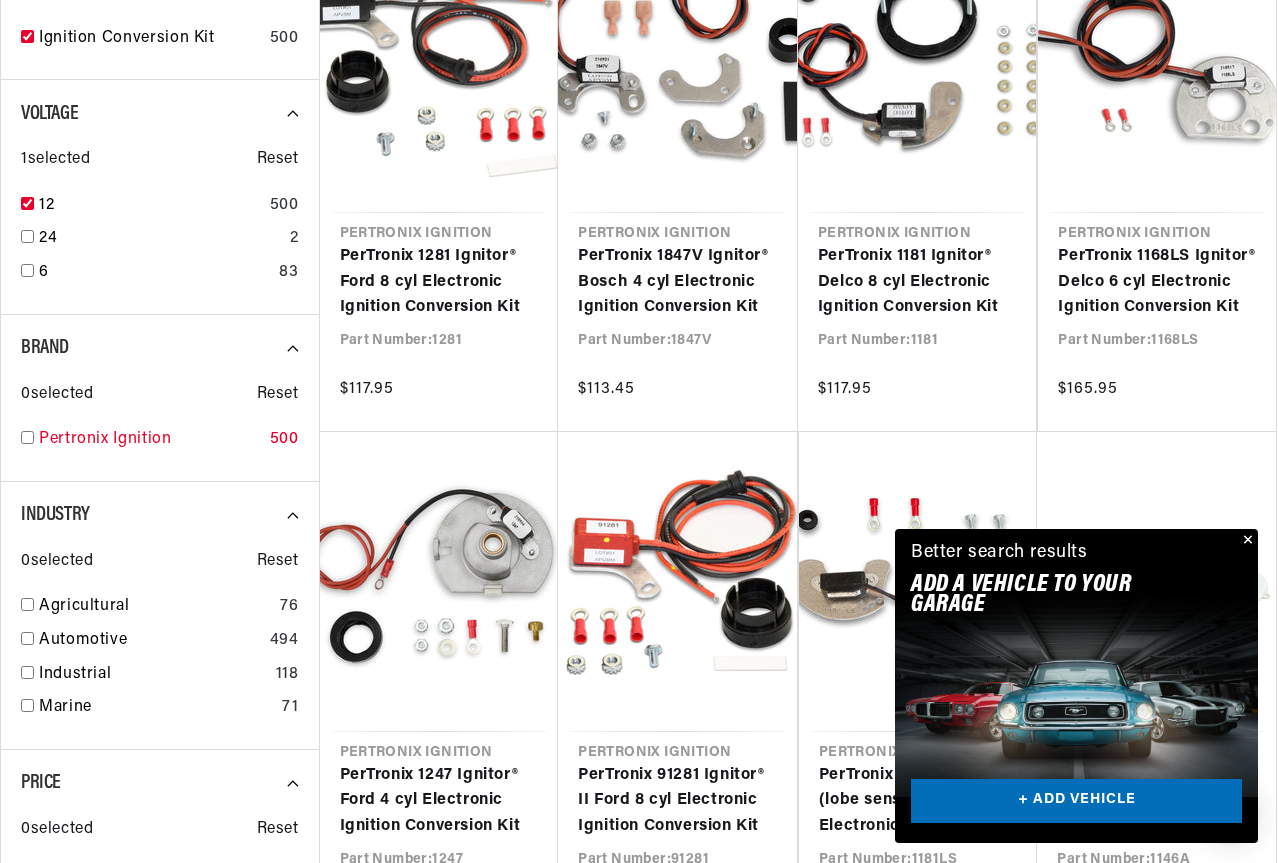 click on "Pertronix Ignition 500" at bounding box center (160, 444) 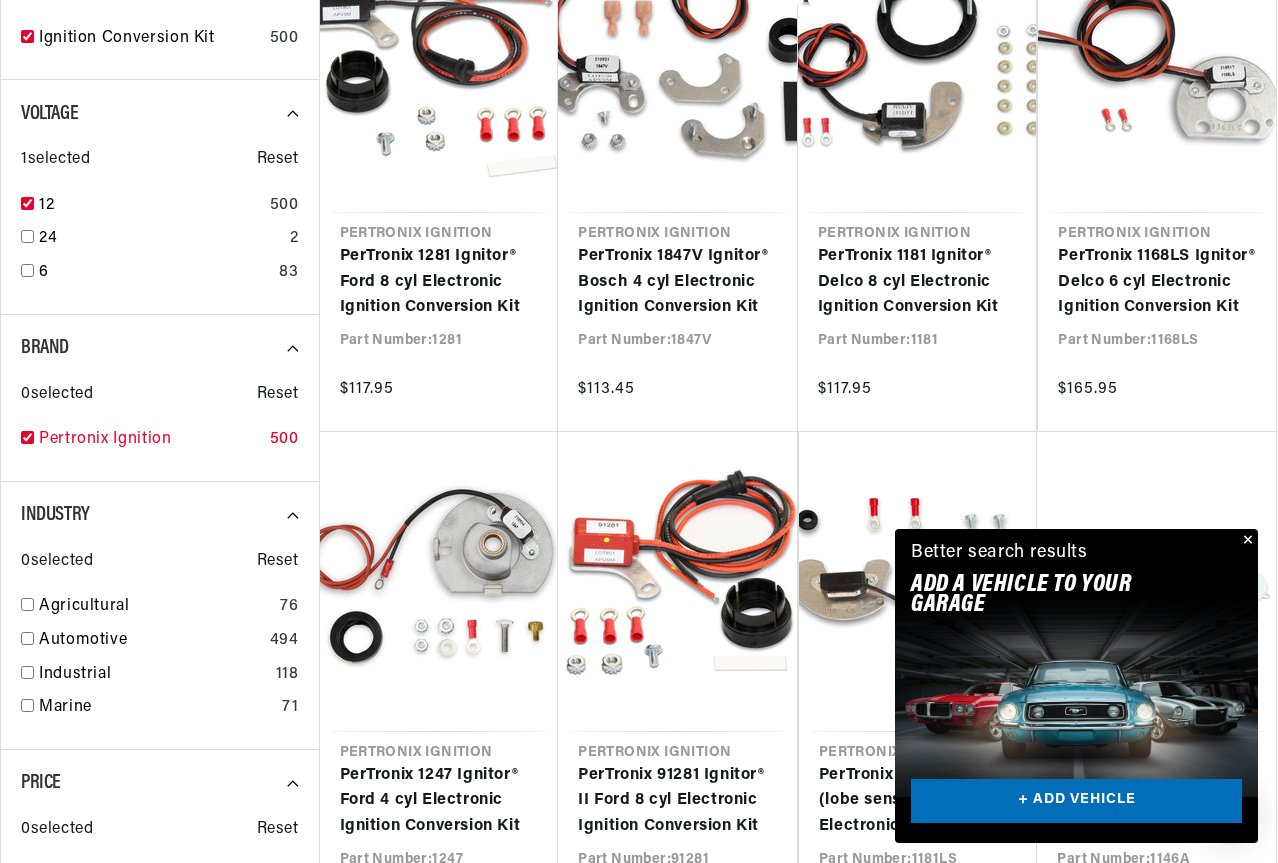 checkbox on "true" 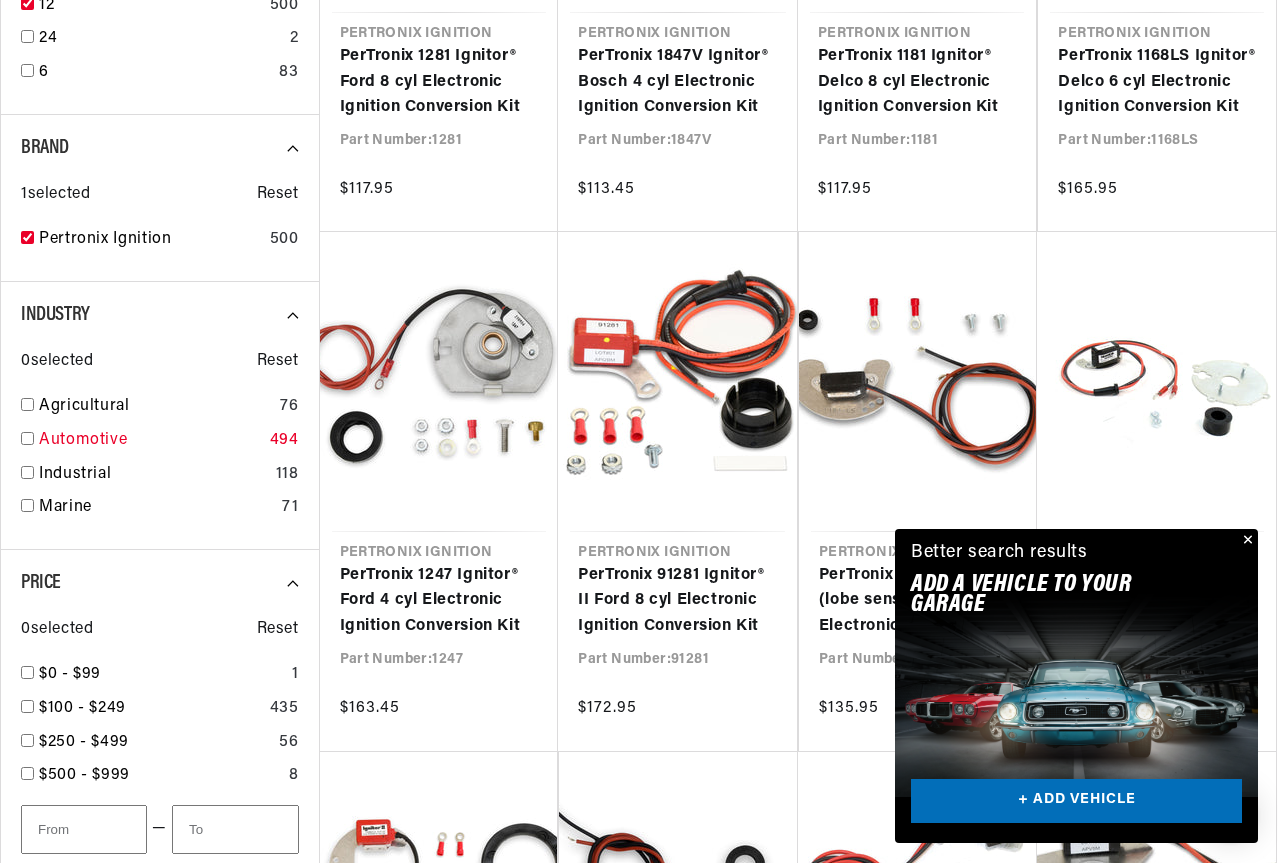 click at bounding box center (27, 438) 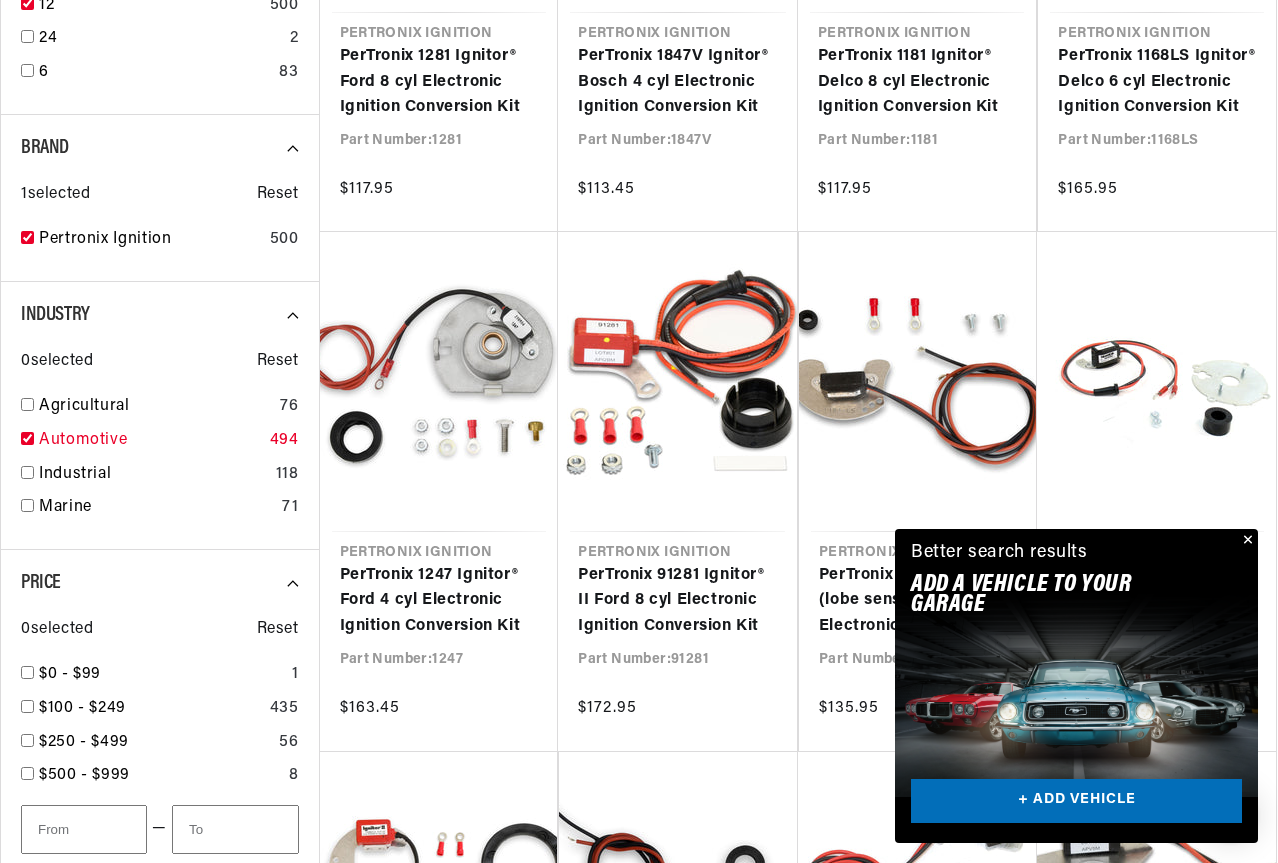 checkbox on "true" 